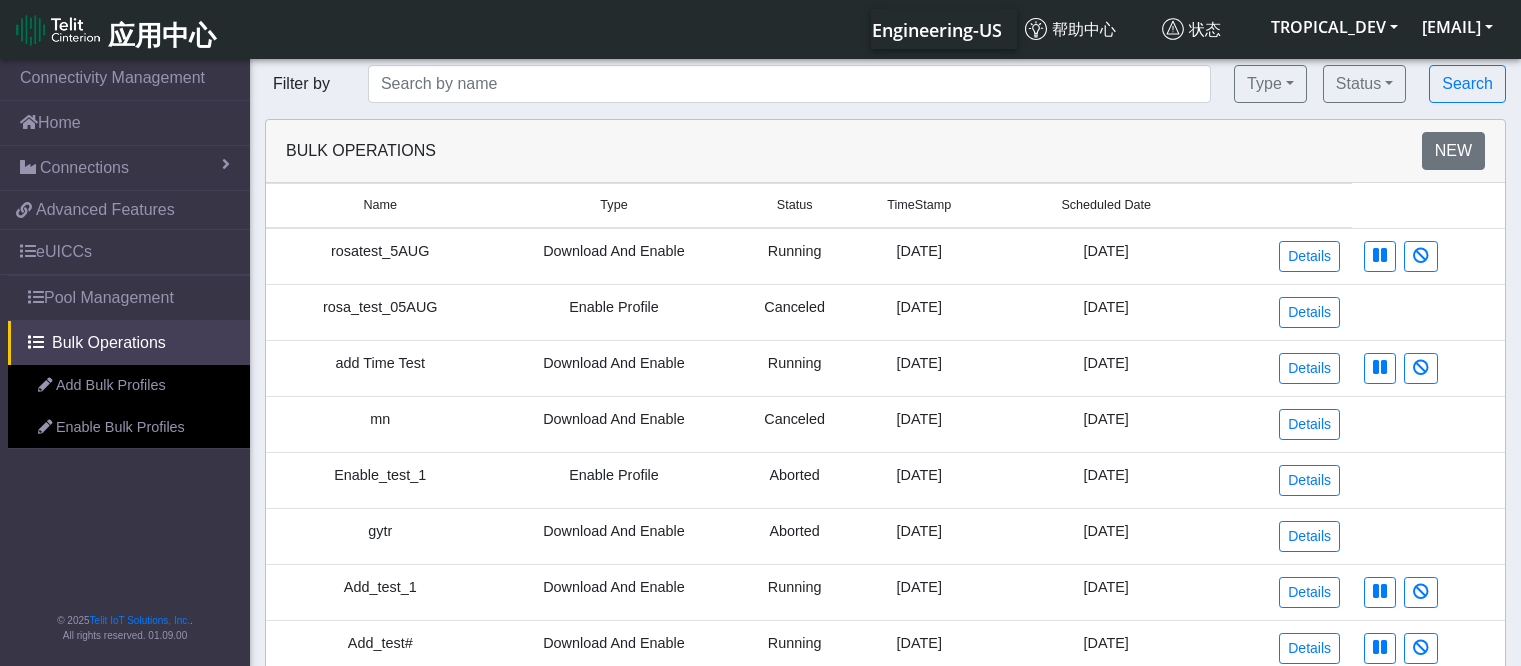 scroll, scrollTop: 0, scrollLeft: 0, axis: both 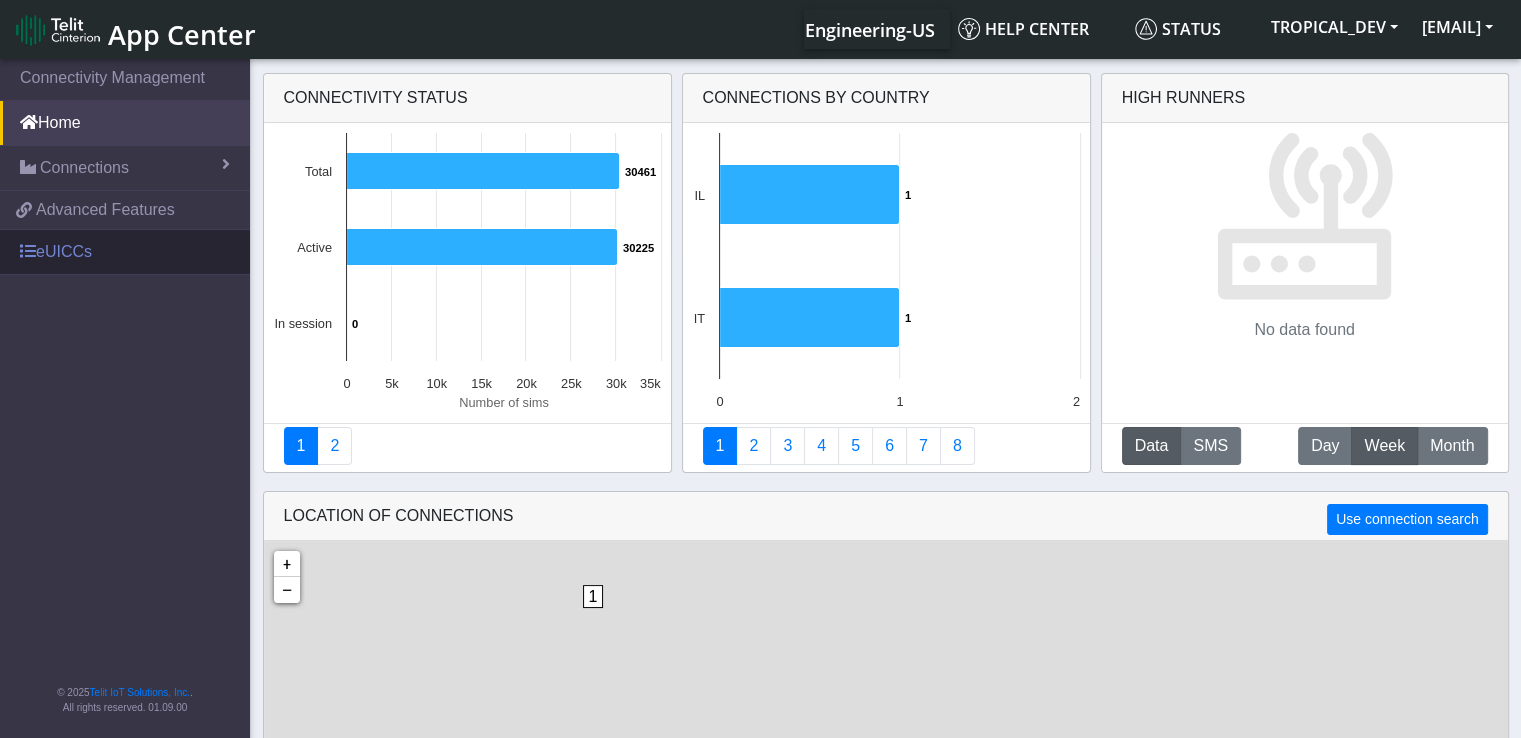 click on "eUICCs" at bounding box center [125, 252] 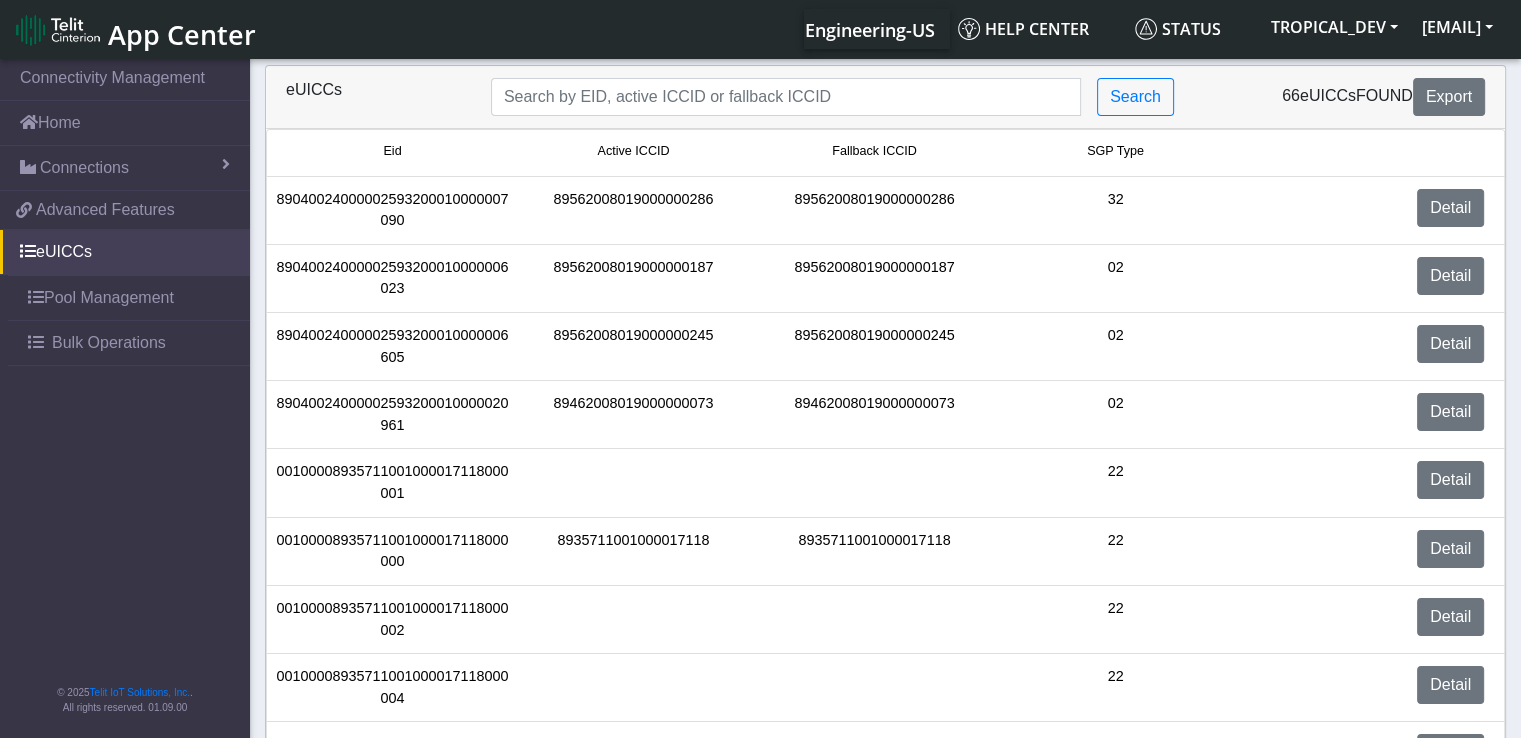 click on "Connectivity Management   Home  Connections List Map 12ac7449764b1ed4c950d8d79ed1986b 65c4f2f01c5bd7283f0152af  Advanced Features   eUICCs   Pool Management  Bulk Operations  Add Bulk Profiles   Enable Bulk Profiles   © 2025  Telit IoT Solutions, Inc. .  All rights reserved. 01.09.00" at bounding box center [125, 400] 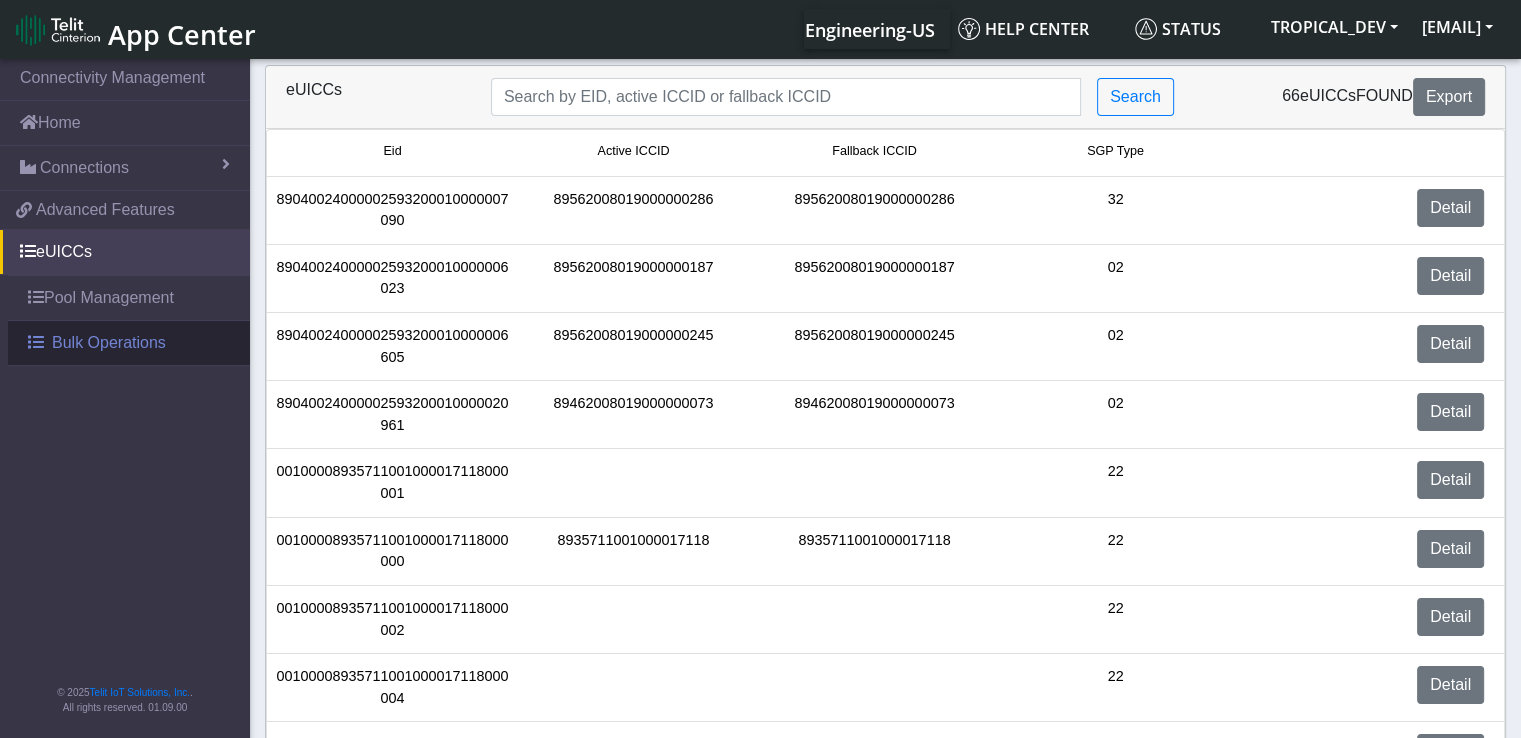 drag, startPoint x: 394, startPoint y: 112, endPoint x: 117, endPoint y: 337, distance: 356.8669 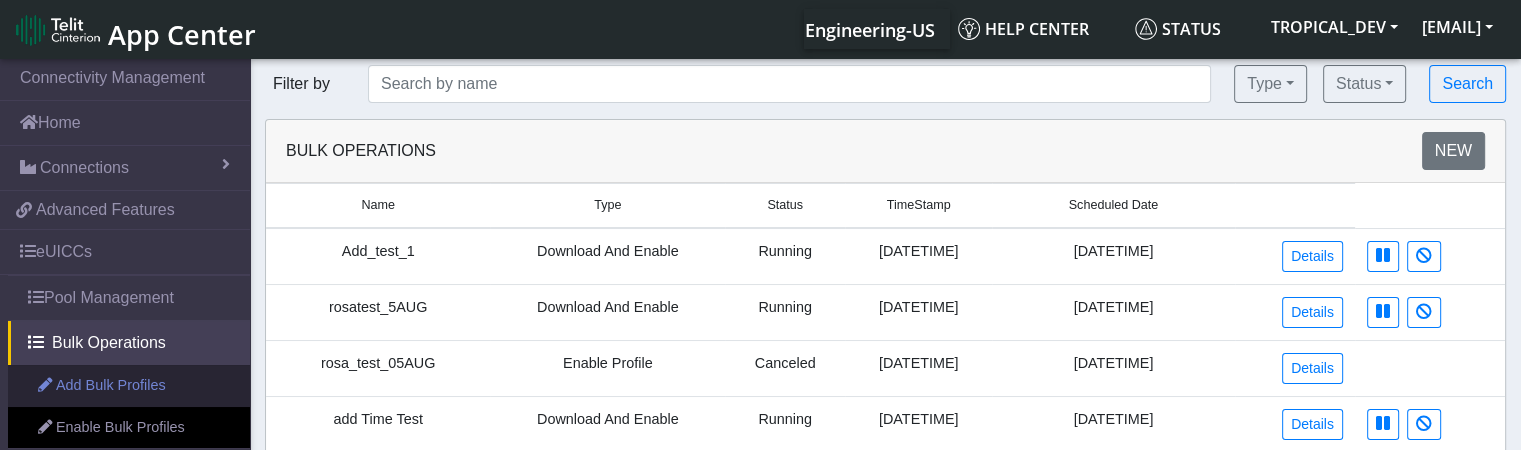 click on "Add Bulk Profiles" at bounding box center (129, 386) 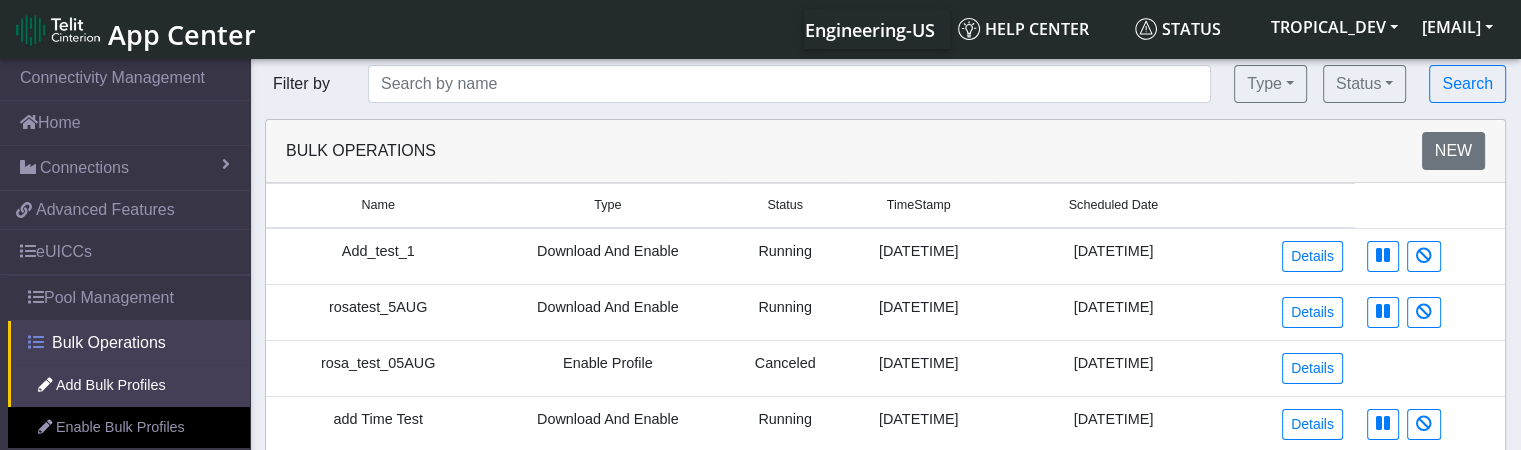 click on "Bulk Operations" at bounding box center (109, 343) 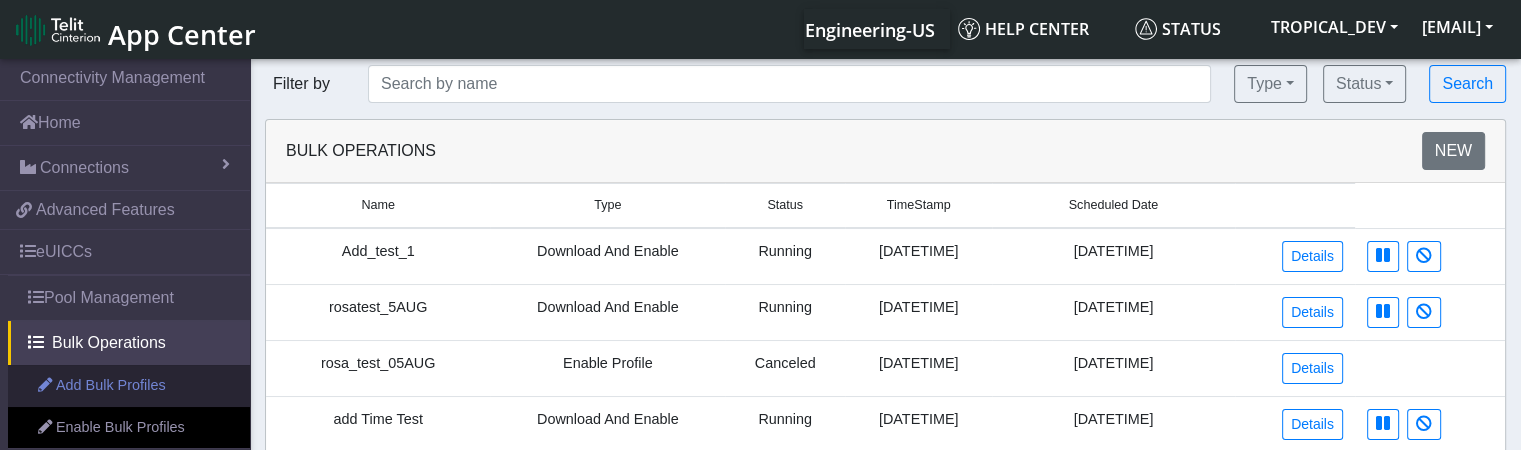 click on "Add Bulk Profiles" at bounding box center (129, 386) 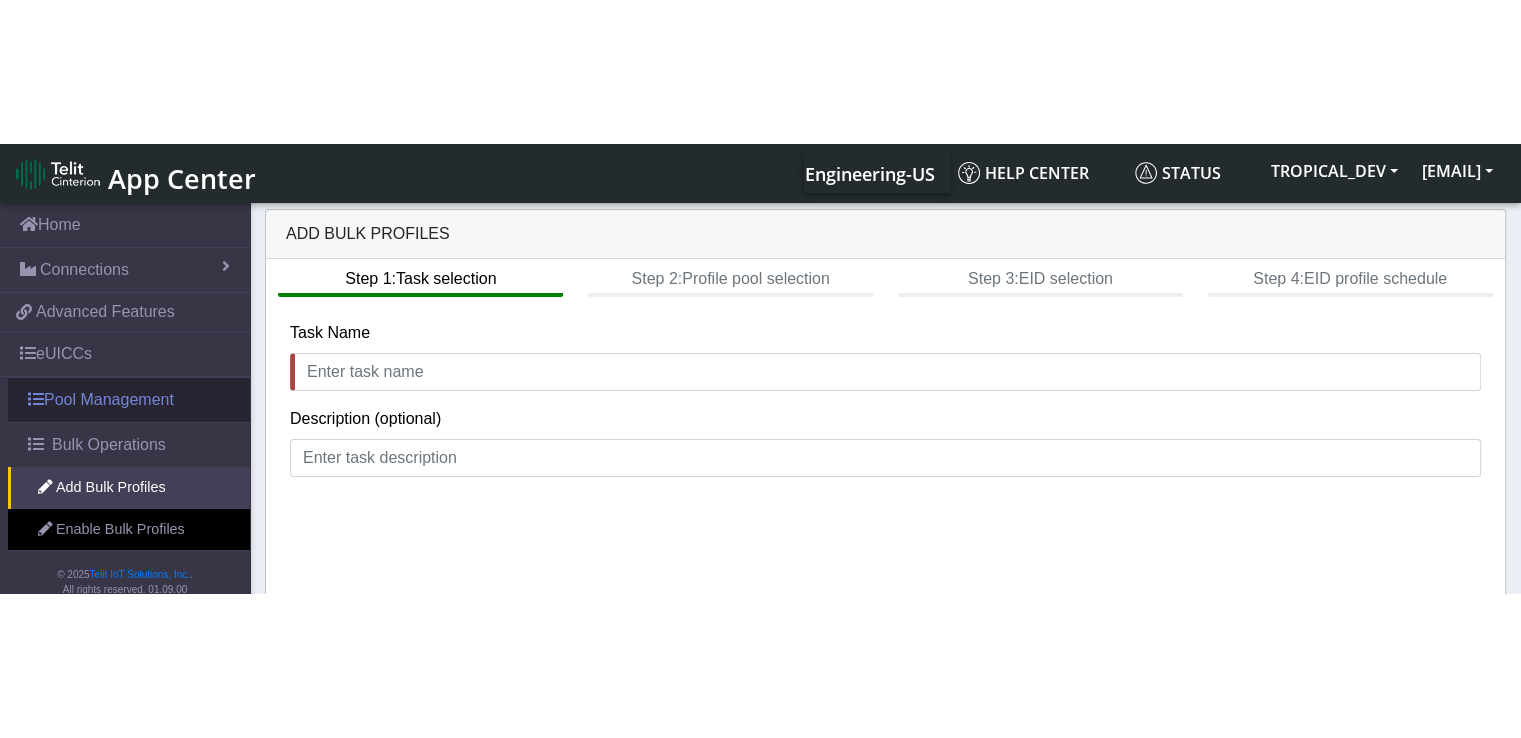 scroll, scrollTop: 66, scrollLeft: 0, axis: vertical 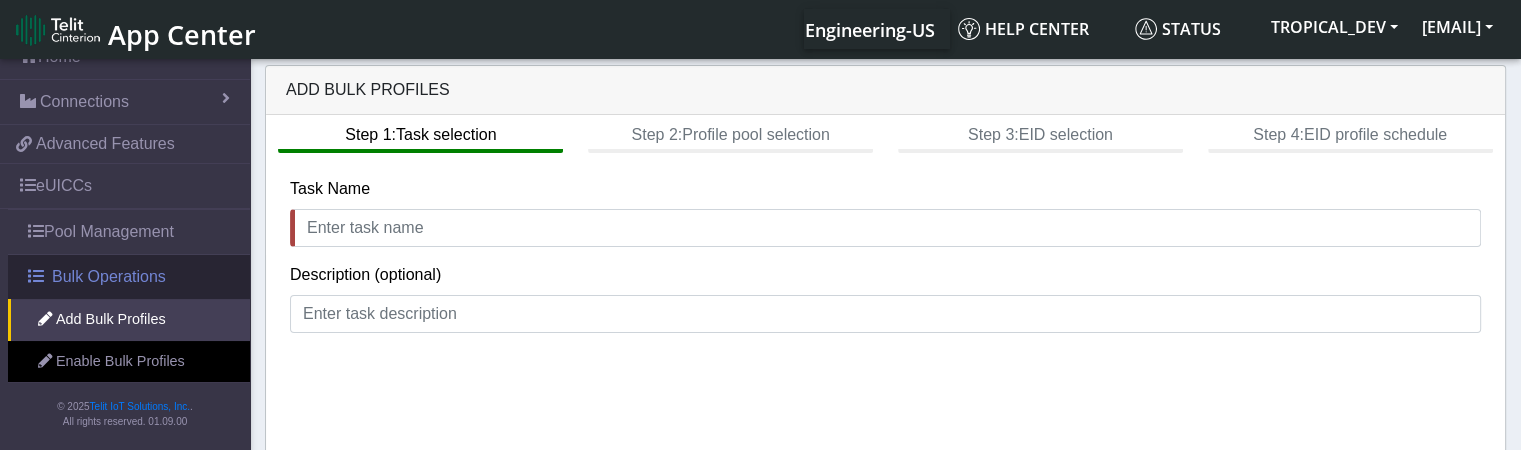 click on "Bulk Operations" at bounding box center [109, 277] 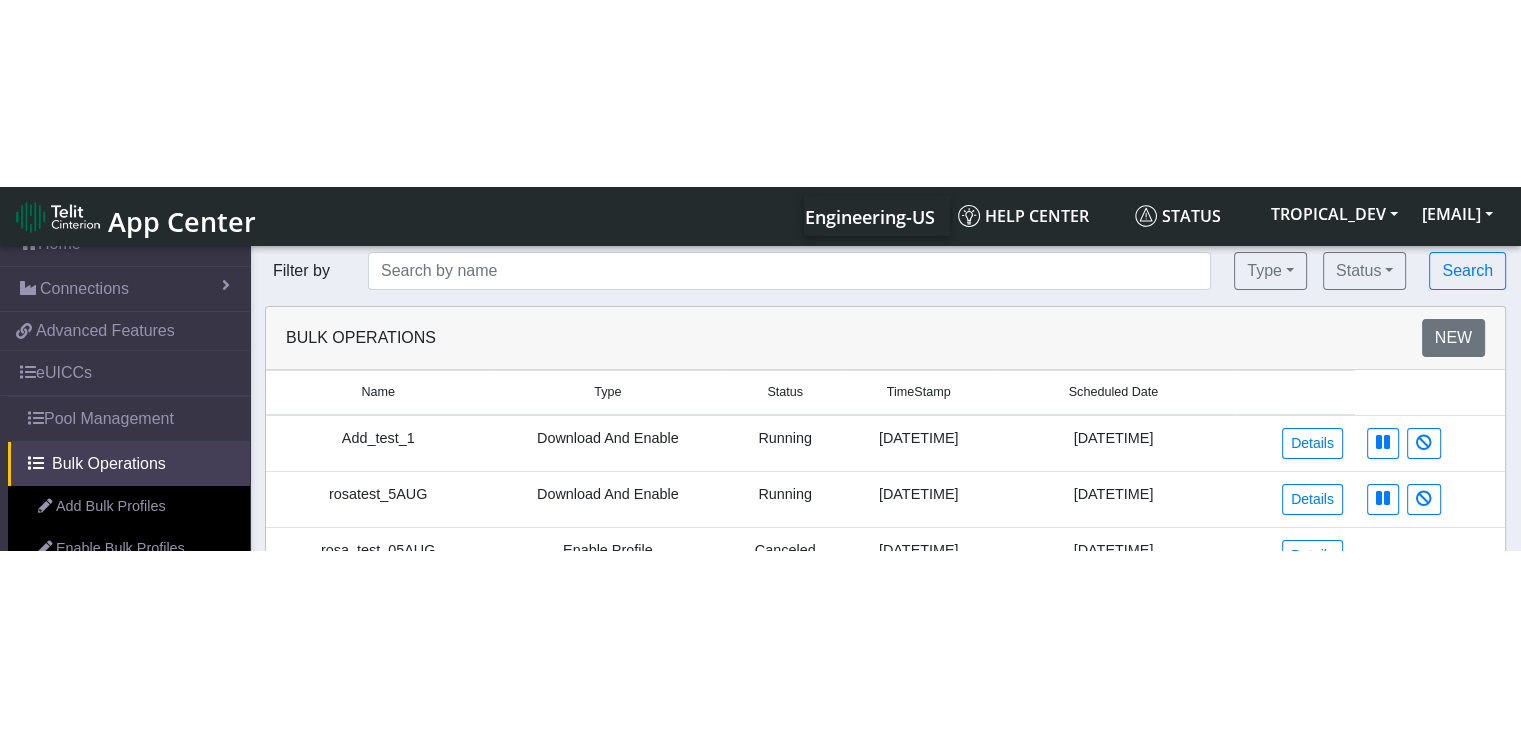 scroll, scrollTop: 0, scrollLeft: 0, axis: both 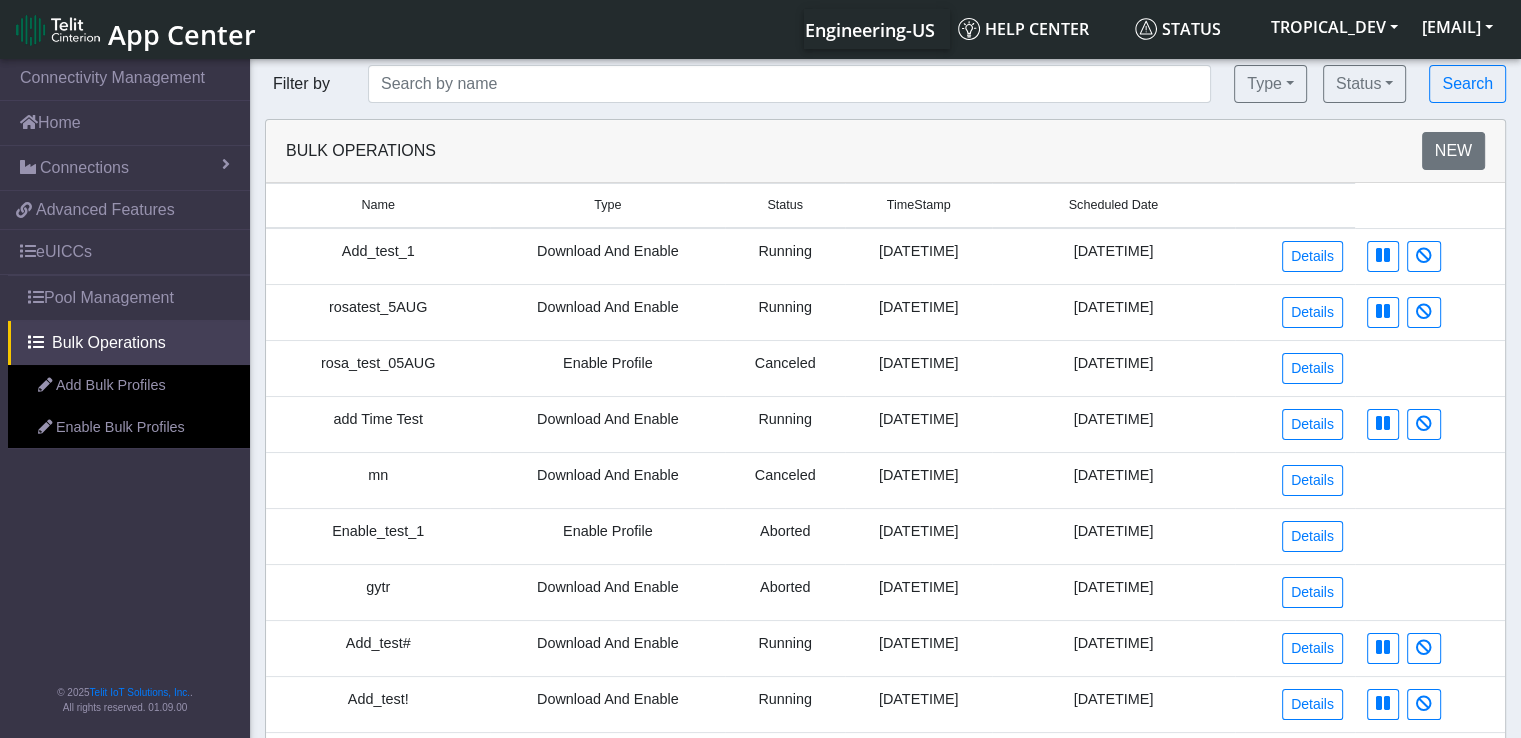 click on "[DATE]" at bounding box center [918, 480] 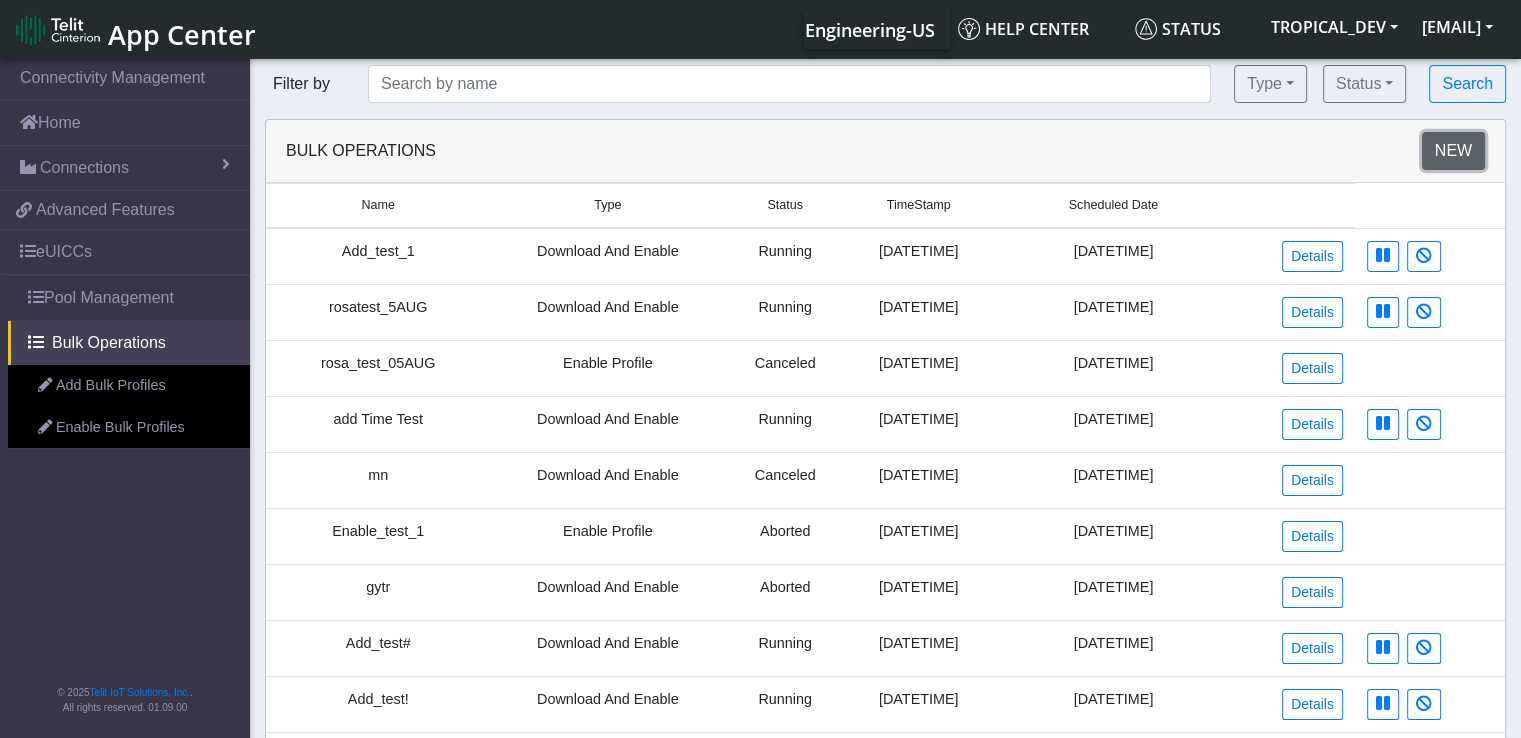 click on "New" 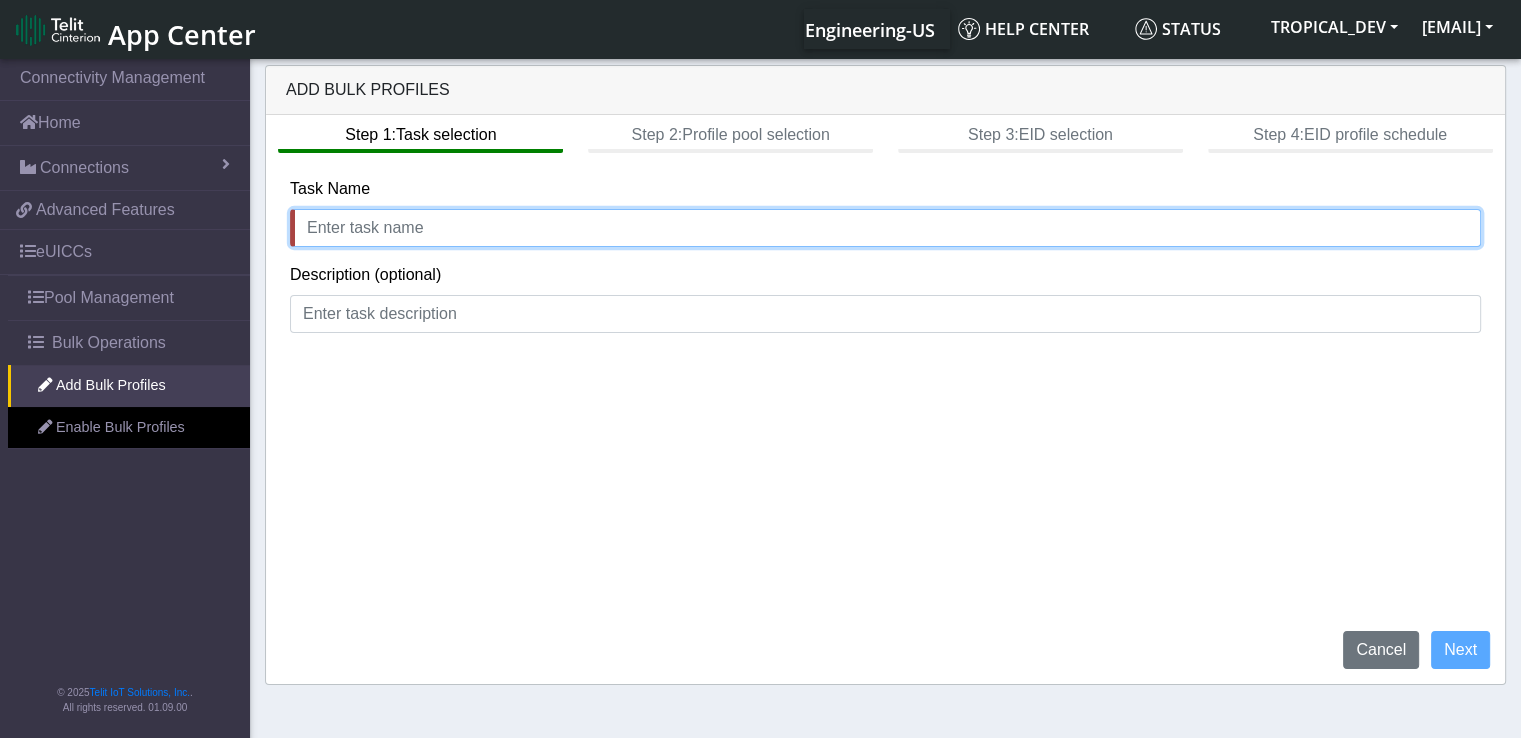 click 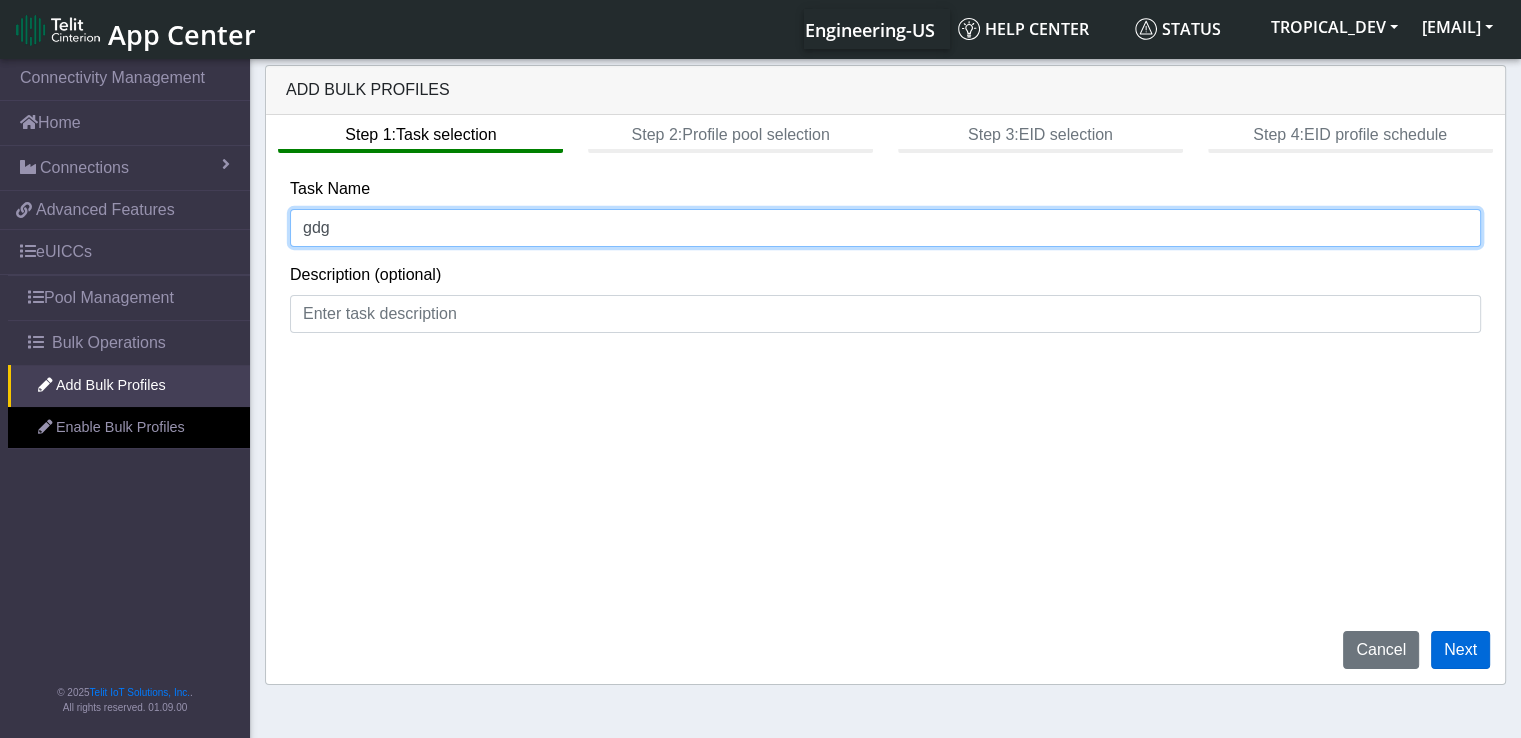 type on "gdg" 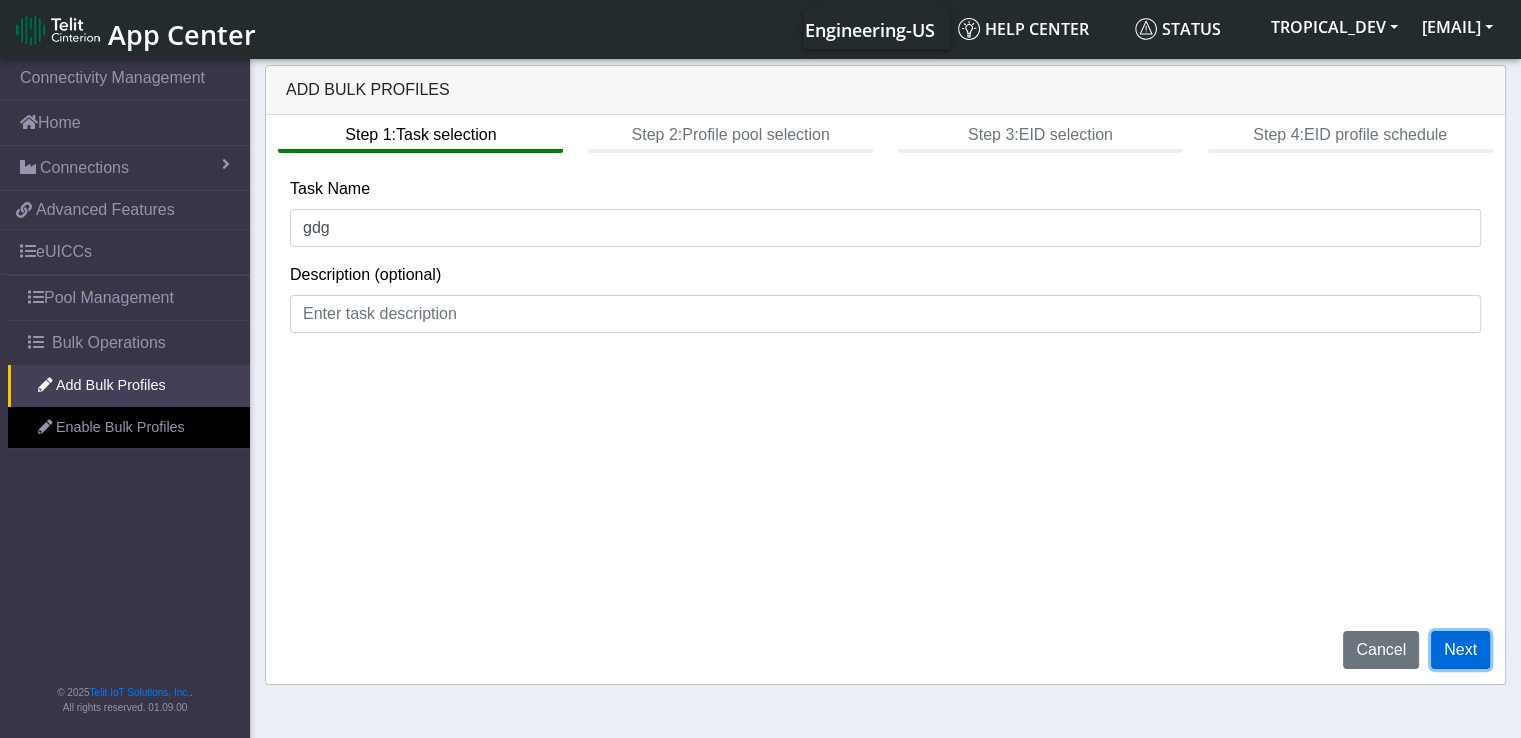 click on "Next" at bounding box center (1460, 650) 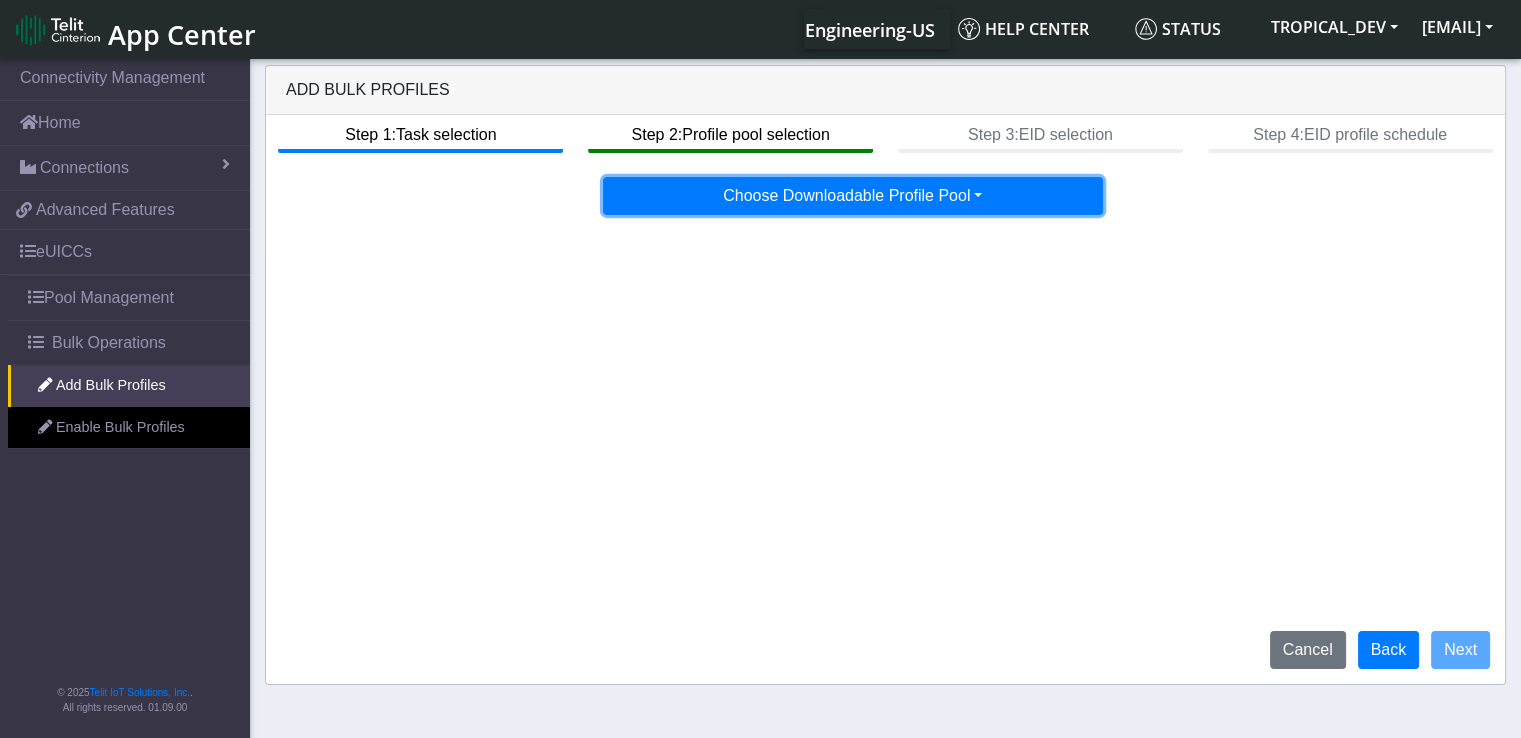 click on "Choose Downloadable Profile Pool" at bounding box center [853, 196] 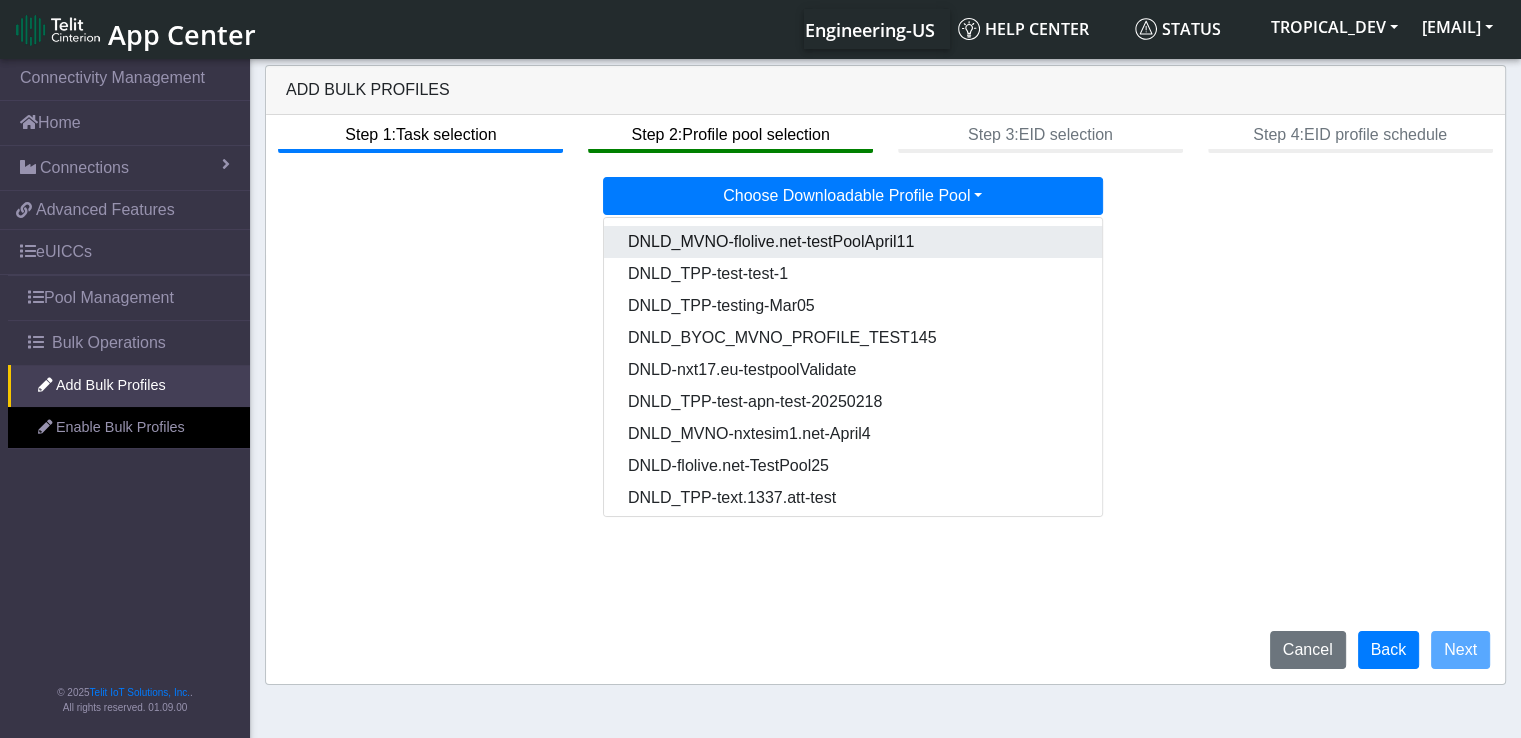 click on "DNLD_MVNO-flolive.net-testPoolApril11" at bounding box center [854, 242] 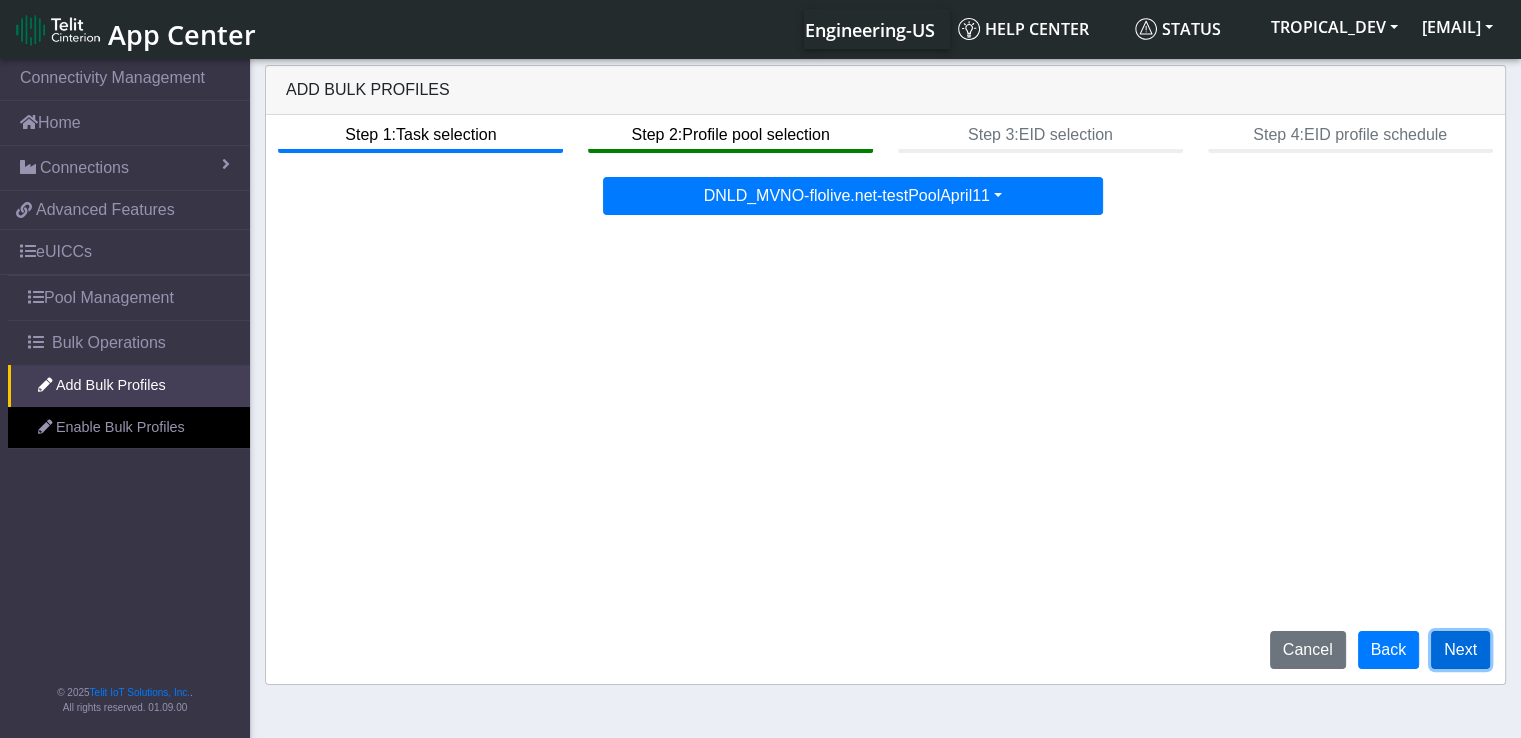 click on "Next" at bounding box center [1460, 650] 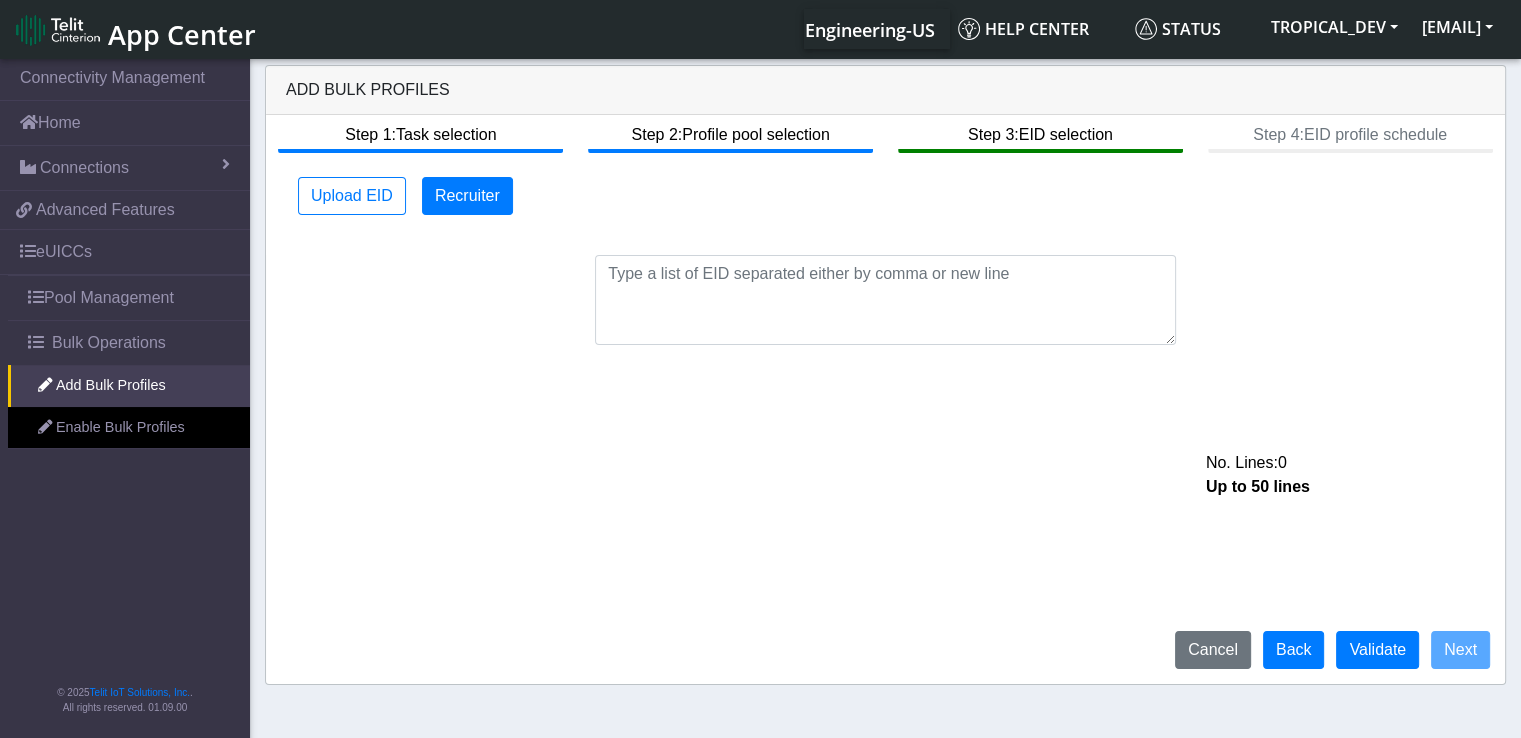 click on "Step 1:  Task selection  Step 2:  Profile pool selection  Step 3:  EID selection  Step 4:  EID profile schedule  Upload EID   Recruiter   No. Lines:  0   Up to 50 lines   Upload device list  (Maximum of 10k allowed to Upload) Example CSV format:         eid
"89000000000000000000000000000001"
"89000000000000000000000000000002"
Cancel   Back   Validate   Next" 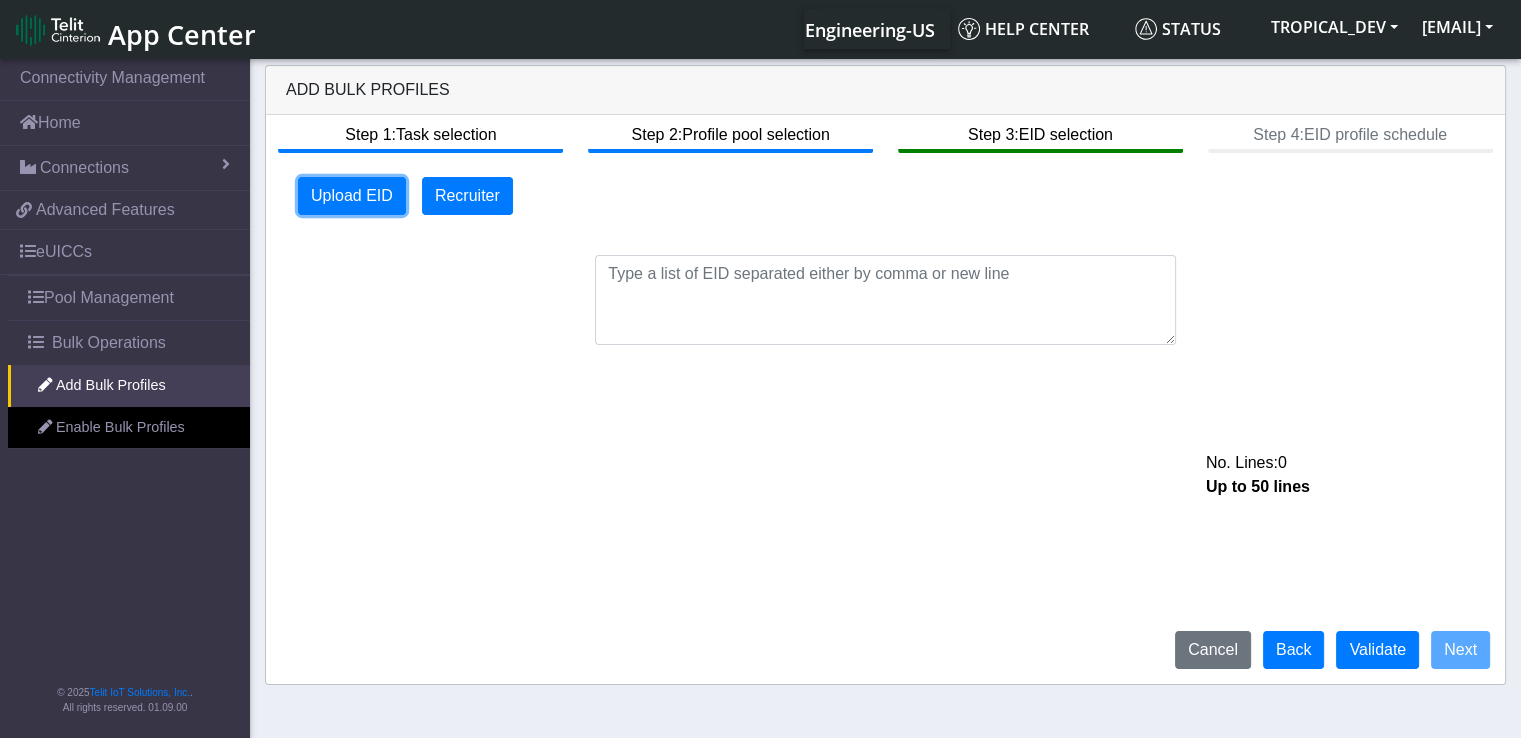 click on "Upload EID" at bounding box center (352, 196) 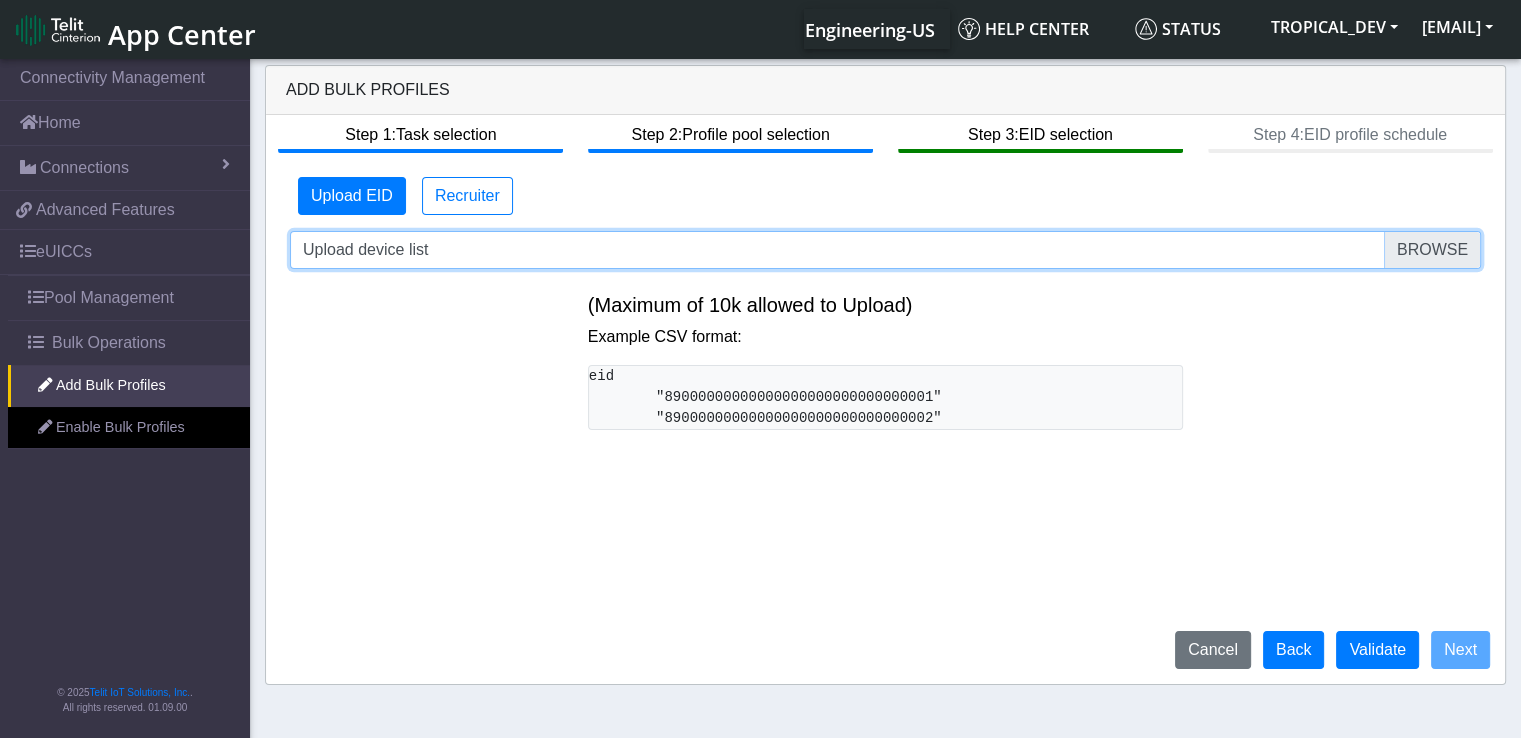 click on "Upload device list" at bounding box center (885, 250) 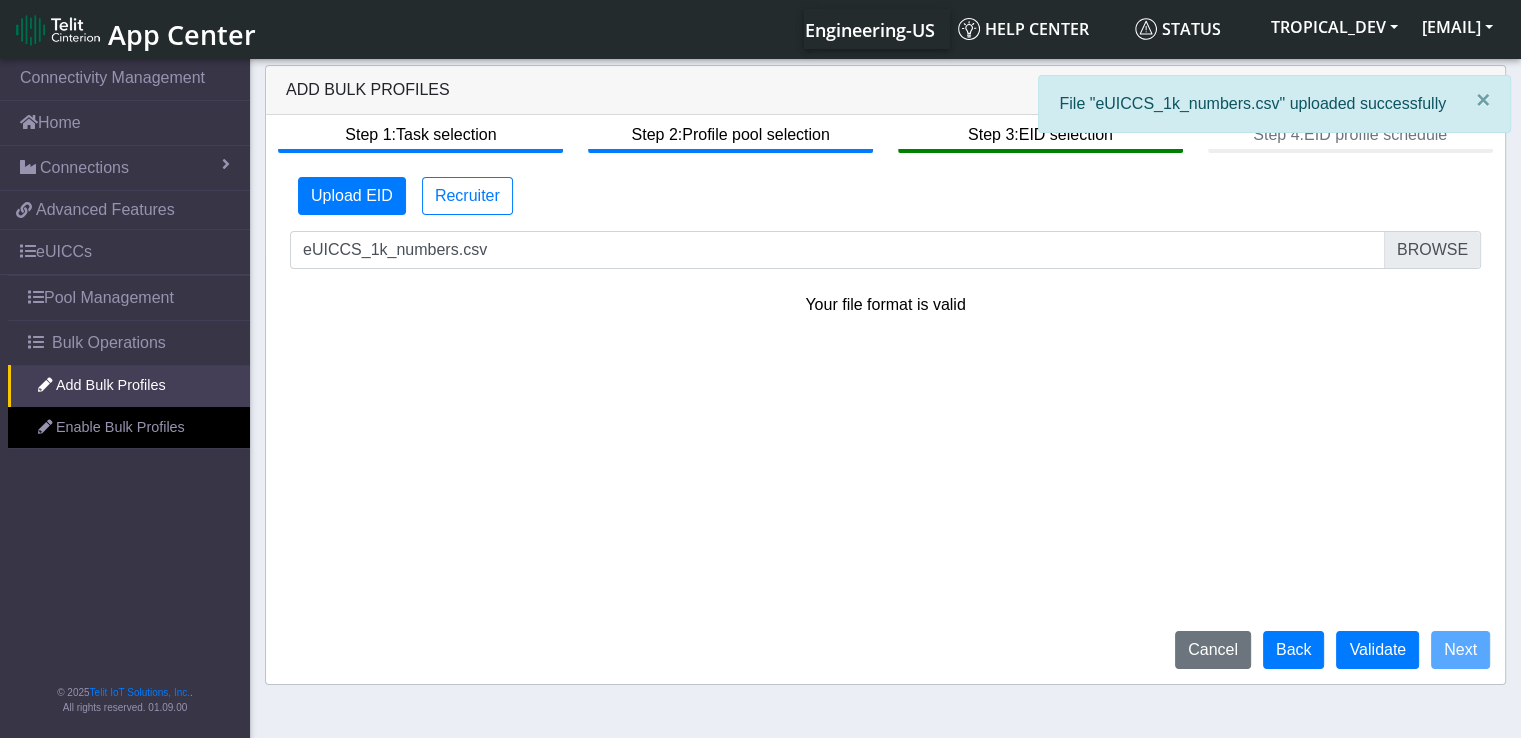click on "Step 1:  Task selection  Step 2:  Profile pool selection  Step 3:  EID selection  Step 4:  EID profile schedule  Upload EID   Recruiter   No. Lines:  0   Up to 50 lines   eUICCS_1k_numbers.csv   Your file format is valid   Cancel   Back   Validate   Next" 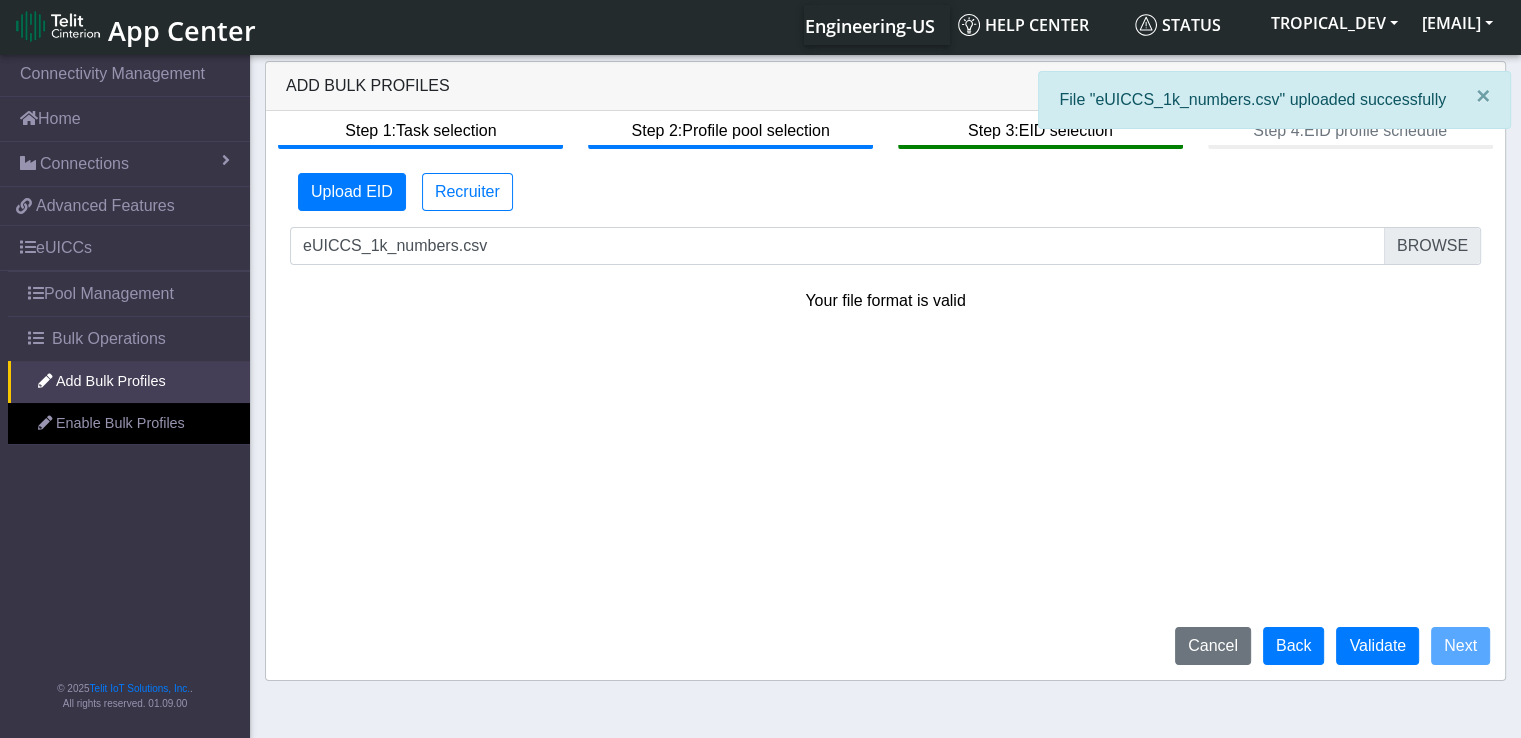 scroll, scrollTop: 7, scrollLeft: 0, axis: vertical 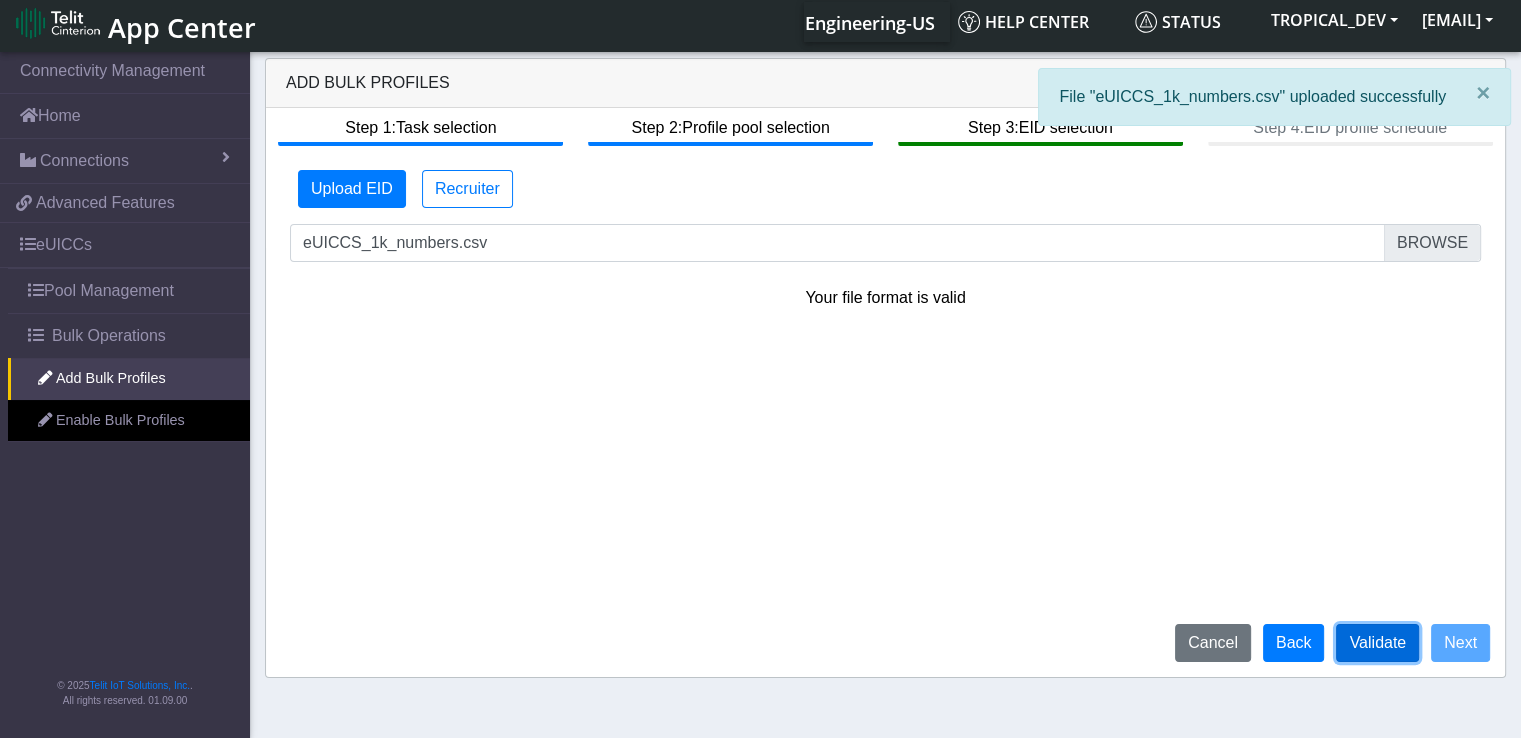 click on "Validate" at bounding box center (1377, 643) 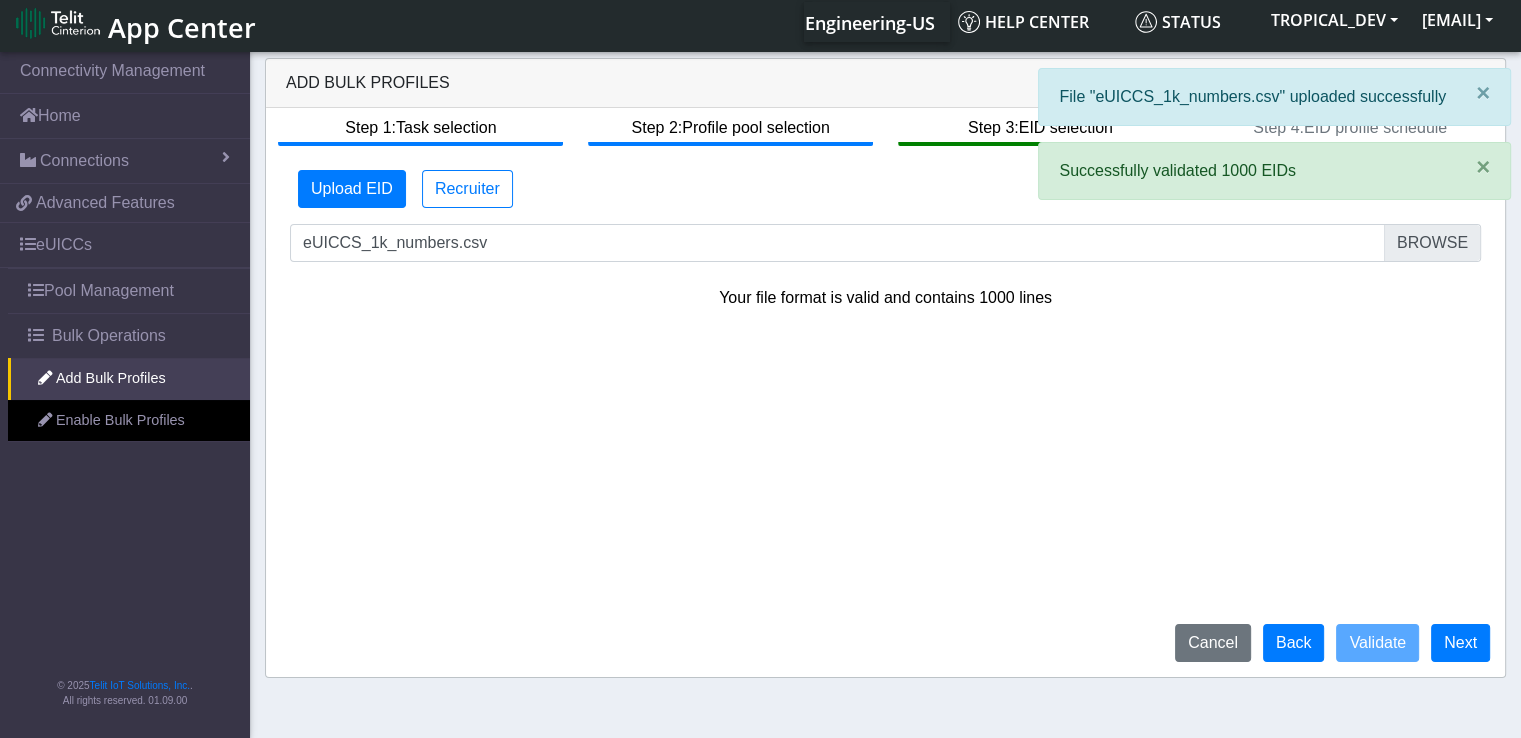 click on "Step 1:  Task selection  Step 2:  Profile pool selection  Step 3:  EID selection  Step 4:  EID profile schedule  Upload EID   Recruiter   No. Lines:  0   Up to 50 lines   eUICCS_1k_numbers.csv   Your file format is valid and contains 1000 lines   Cancel   Back   Validate   Next" 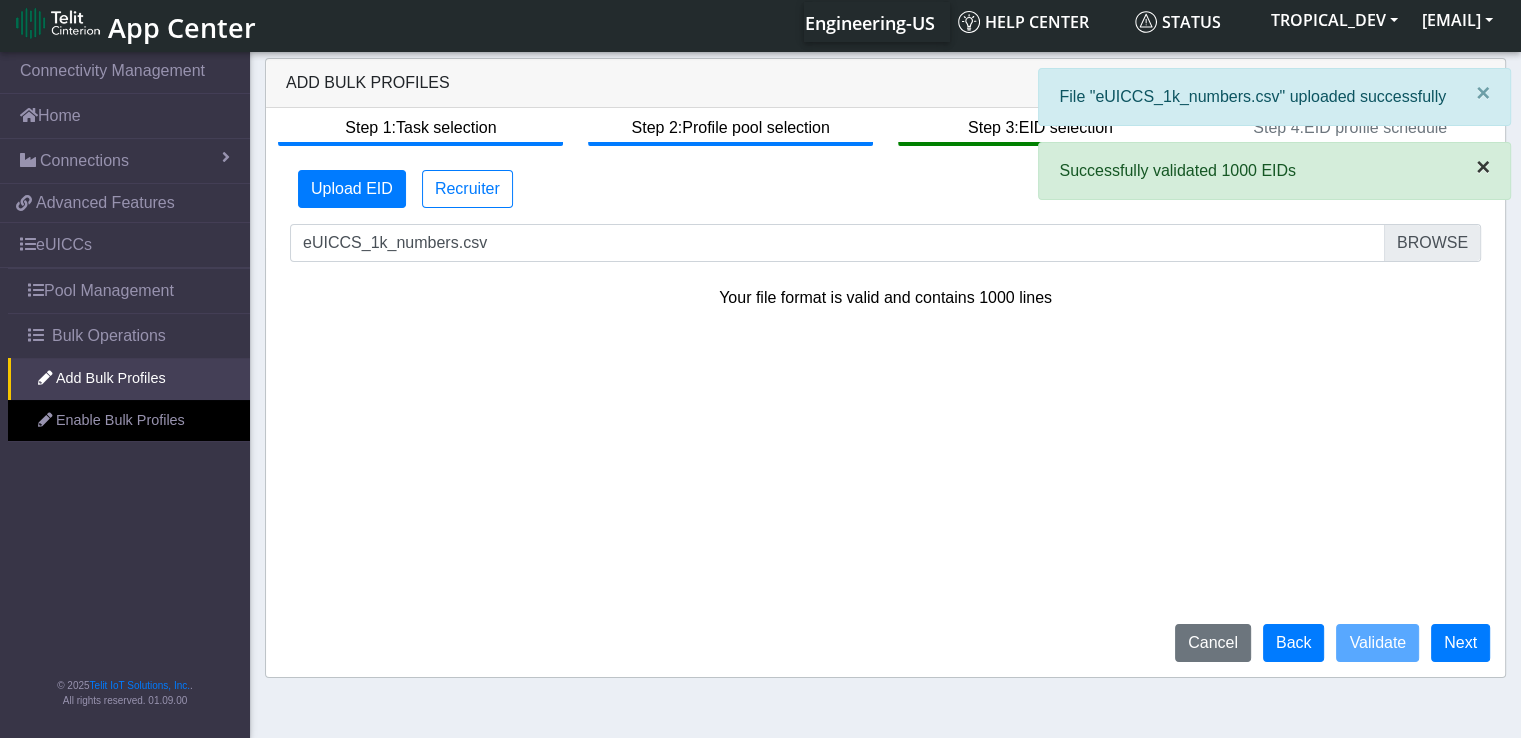 click on "×" at bounding box center [1483, 167] 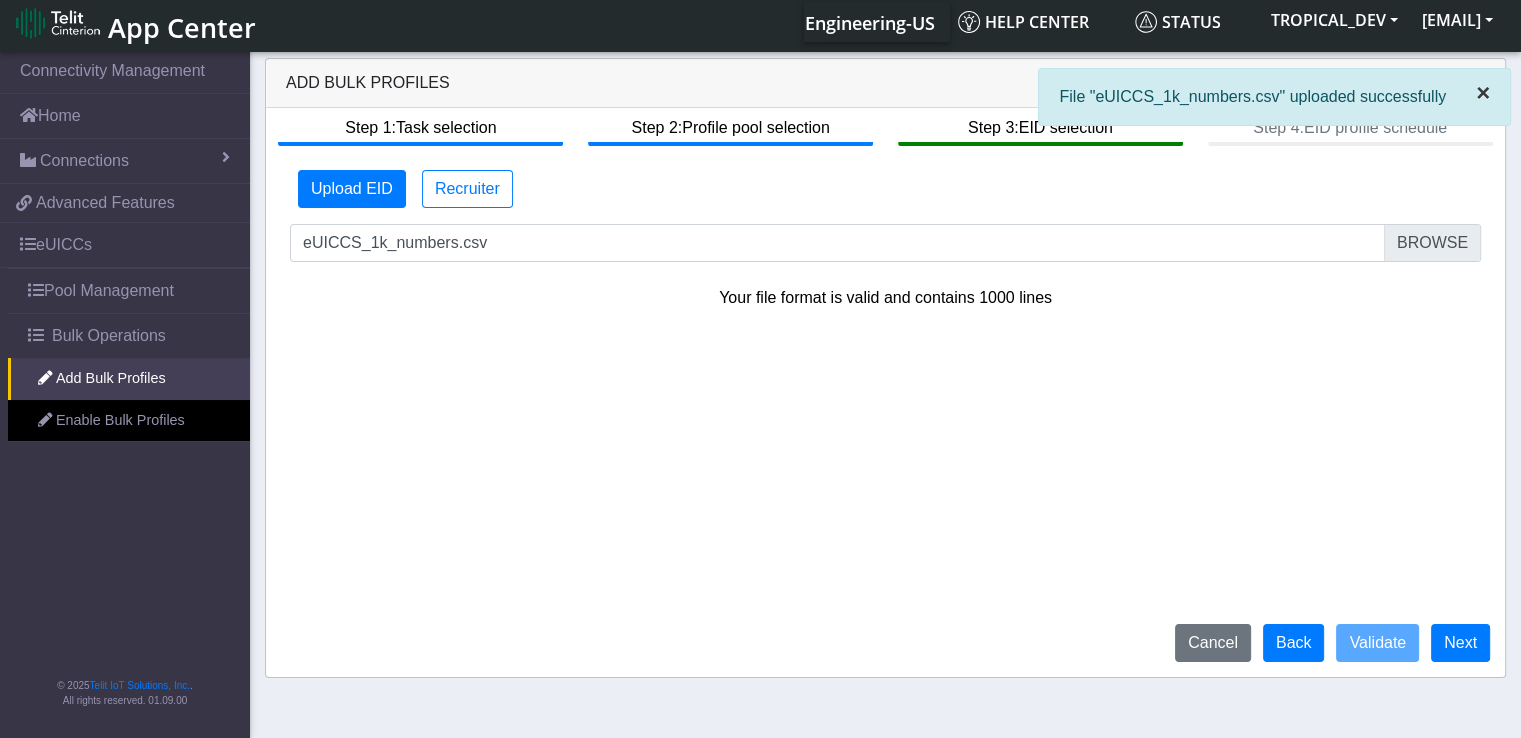 click on "×" at bounding box center (1483, 92) 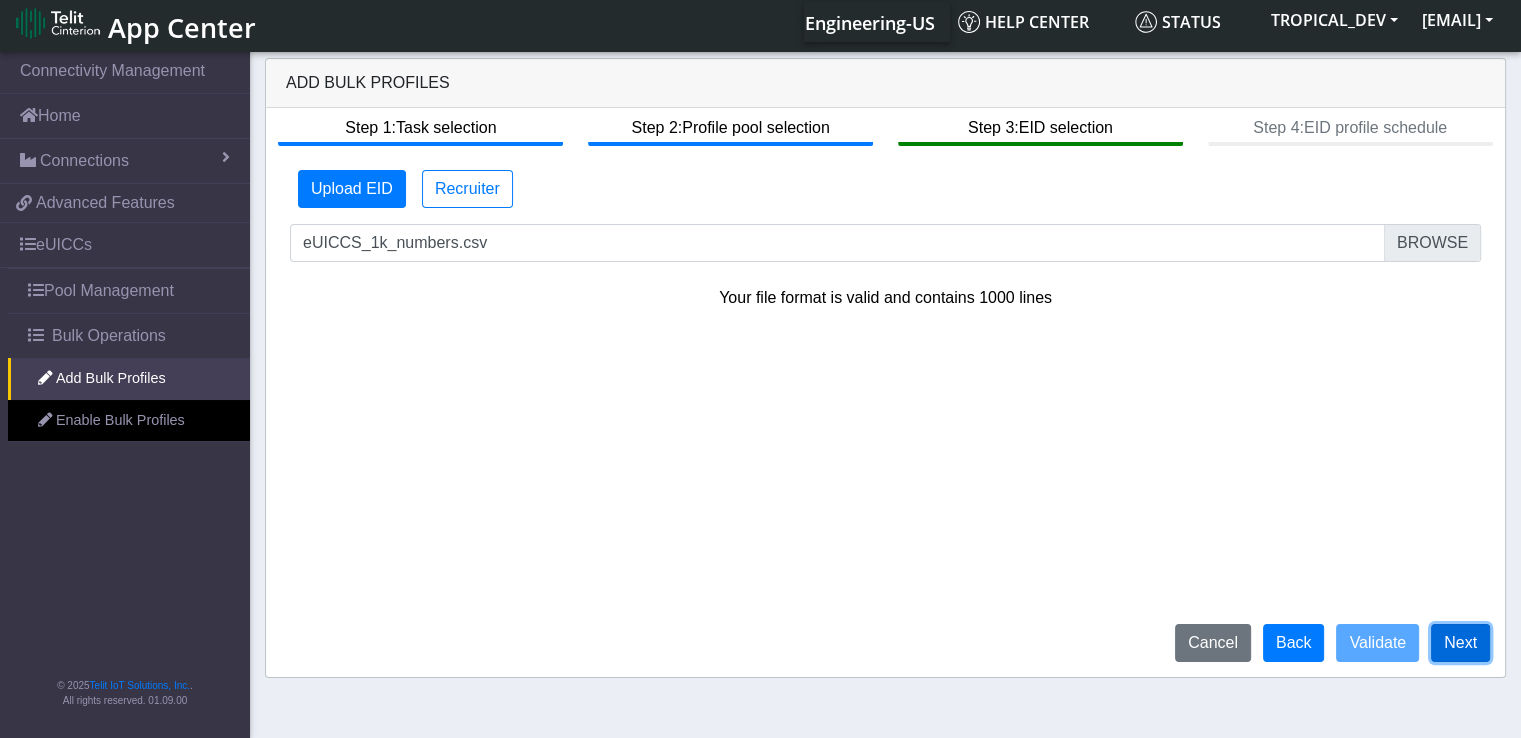 click on "Next" at bounding box center [1460, 643] 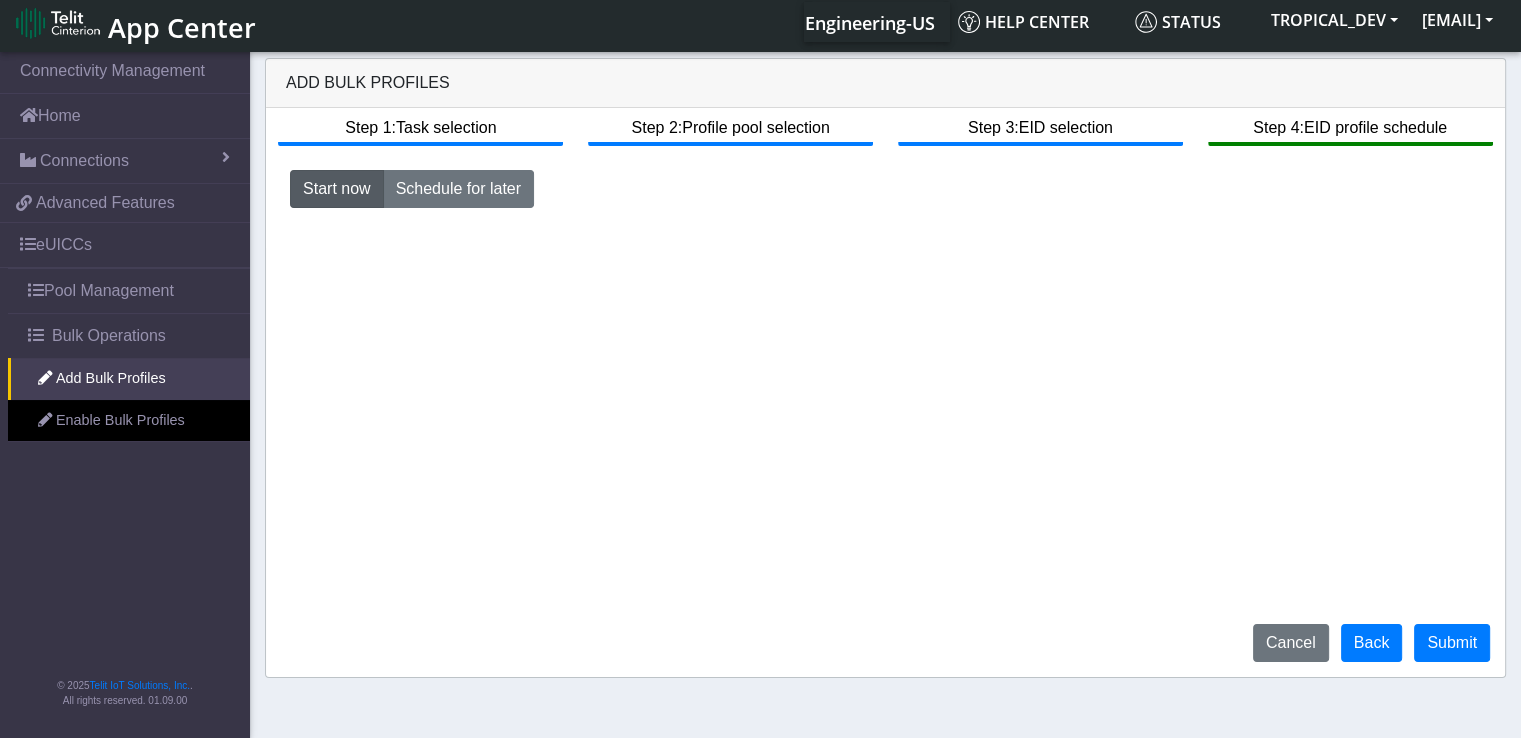 click on "Step 1:  Task selection  Step 2:  Profile pool selection  Step 3:  EID selection  Step 4:  EID profile schedule  Start now   Schedule for later   Cancel   Back   Submit" 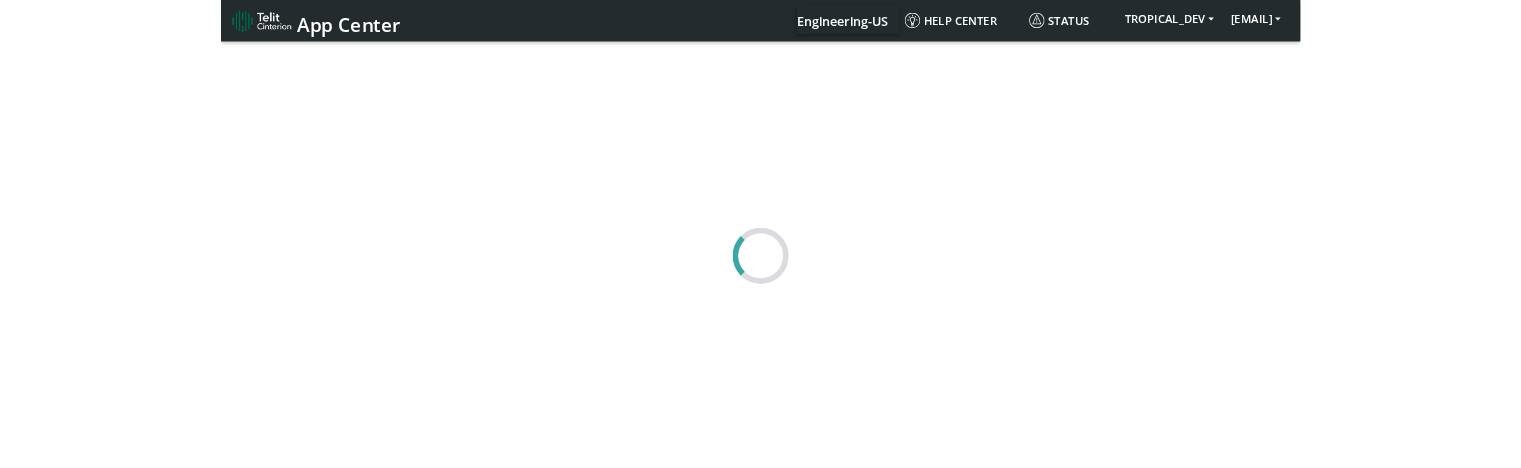 scroll, scrollTop: 0, scrollLeft: 0, axis: both 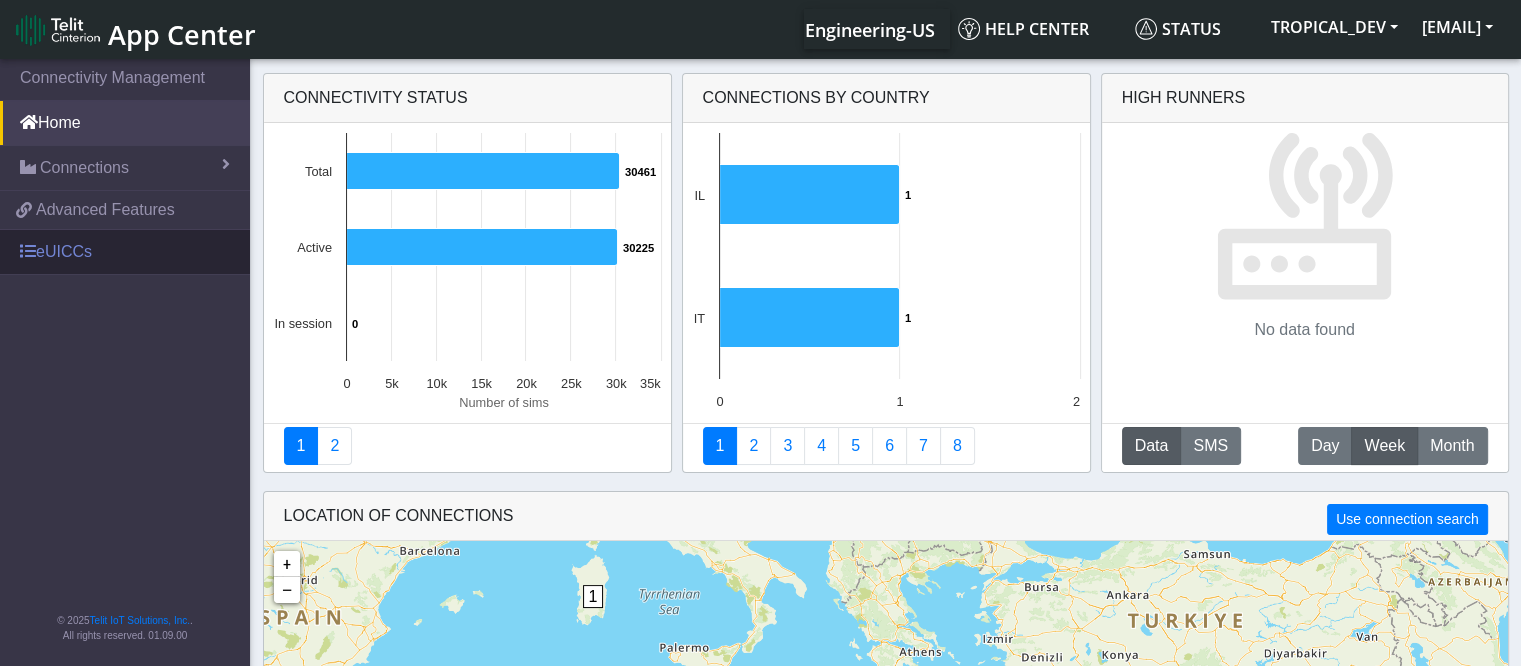 click on "eUICCs" at bounding box center [125, 252] 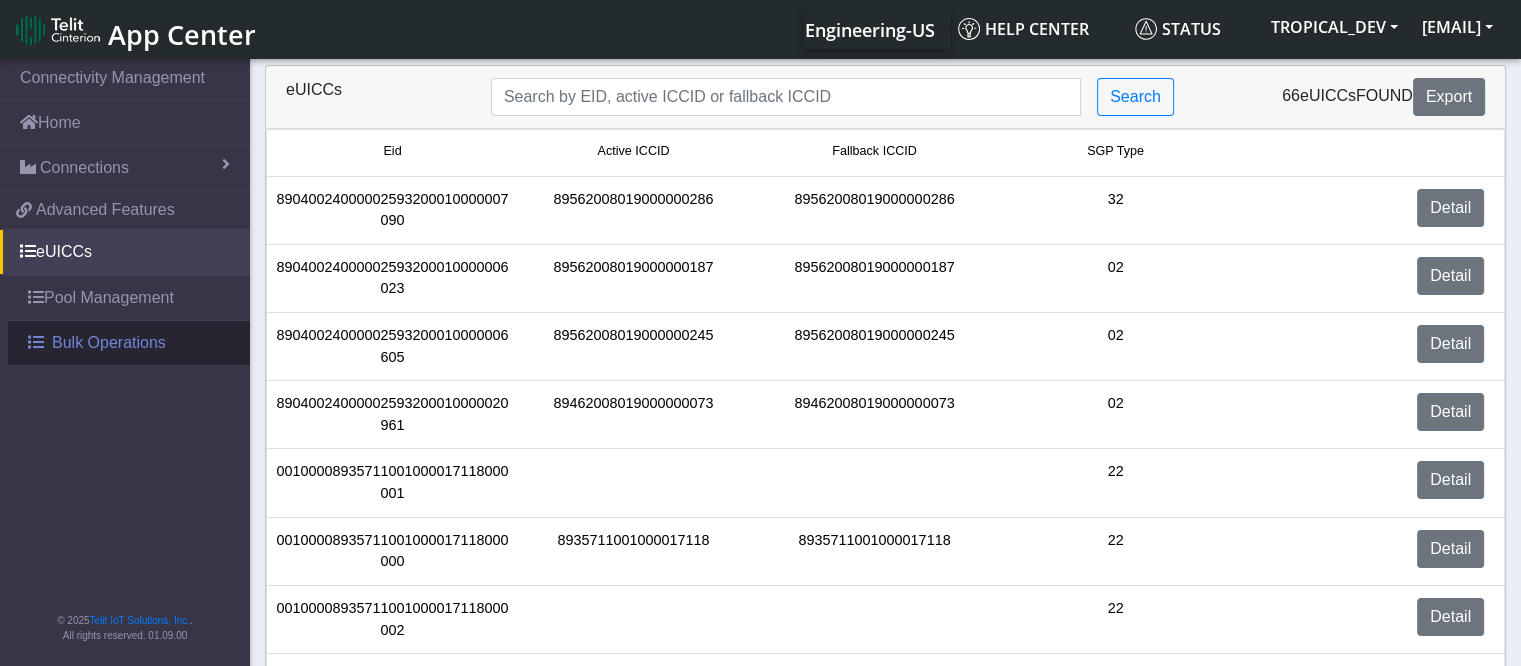 click on "Bulk Operations" at bounding box center (129, 343) 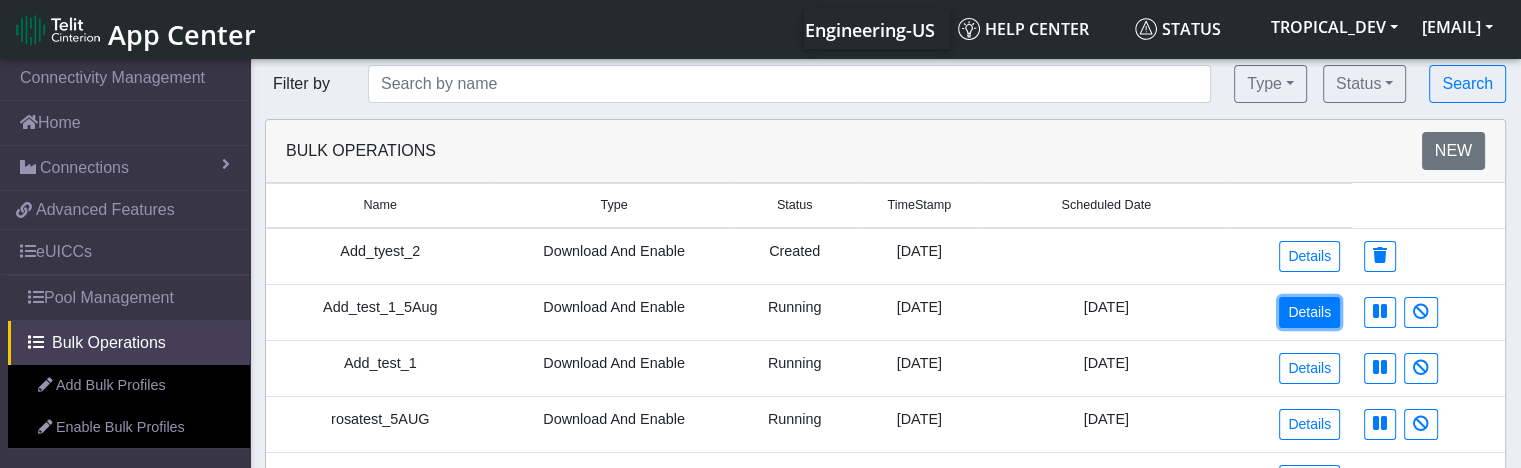 click on "Details" at bounding box center (1309, 312) 